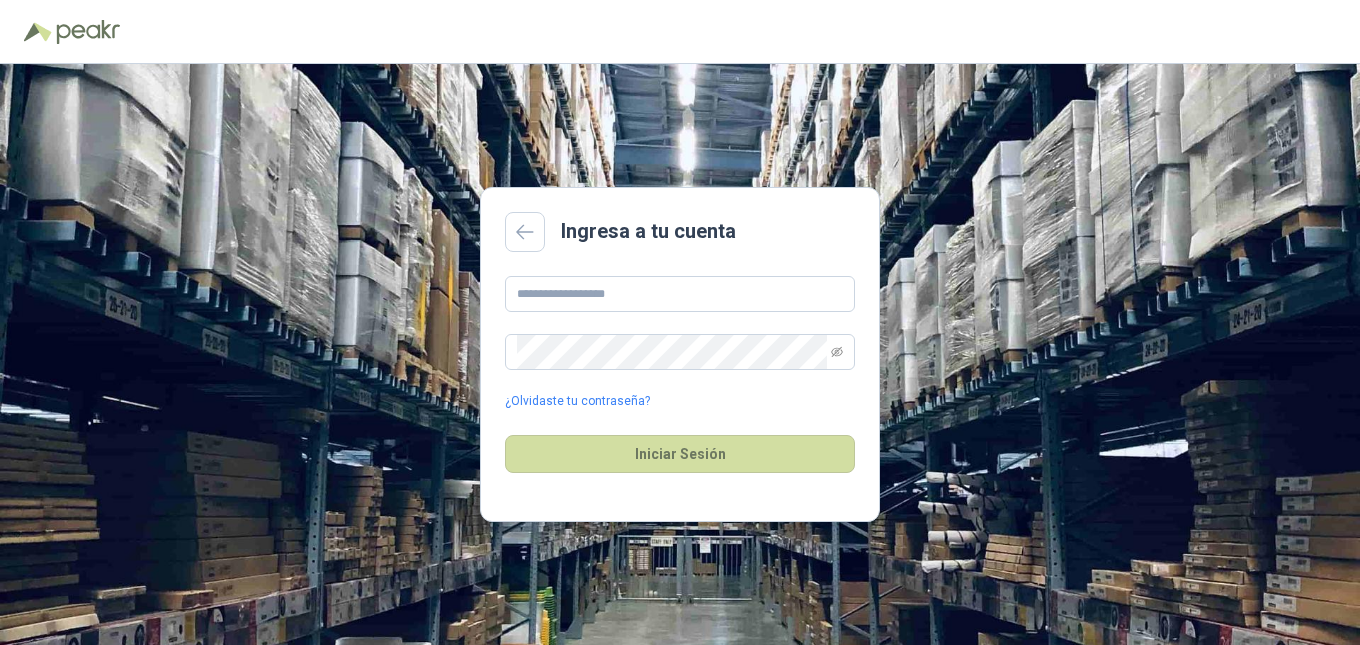 scroll, scrollTop: 0, scrollLeft: 0, axis: both 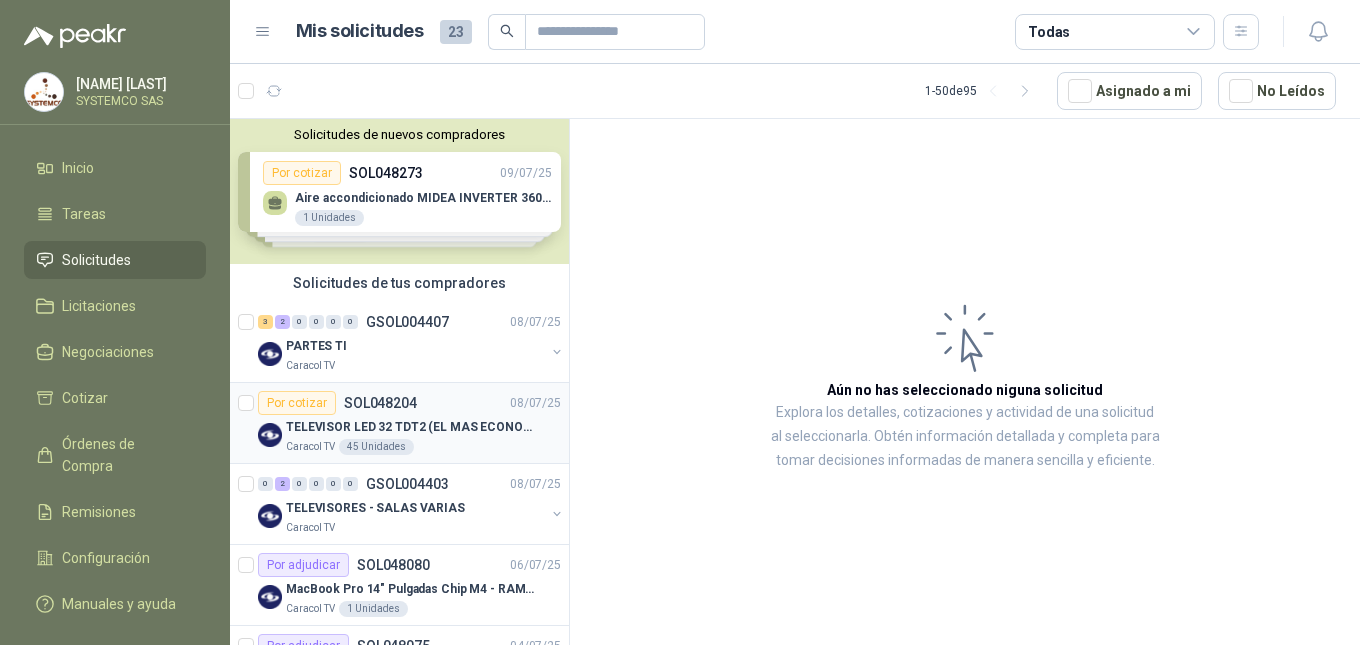 click on "TELEVISOR LED 32 TDT2 (EL MAS ECONOMICO QUE TENGAS)" at bounding box center [410, 427] 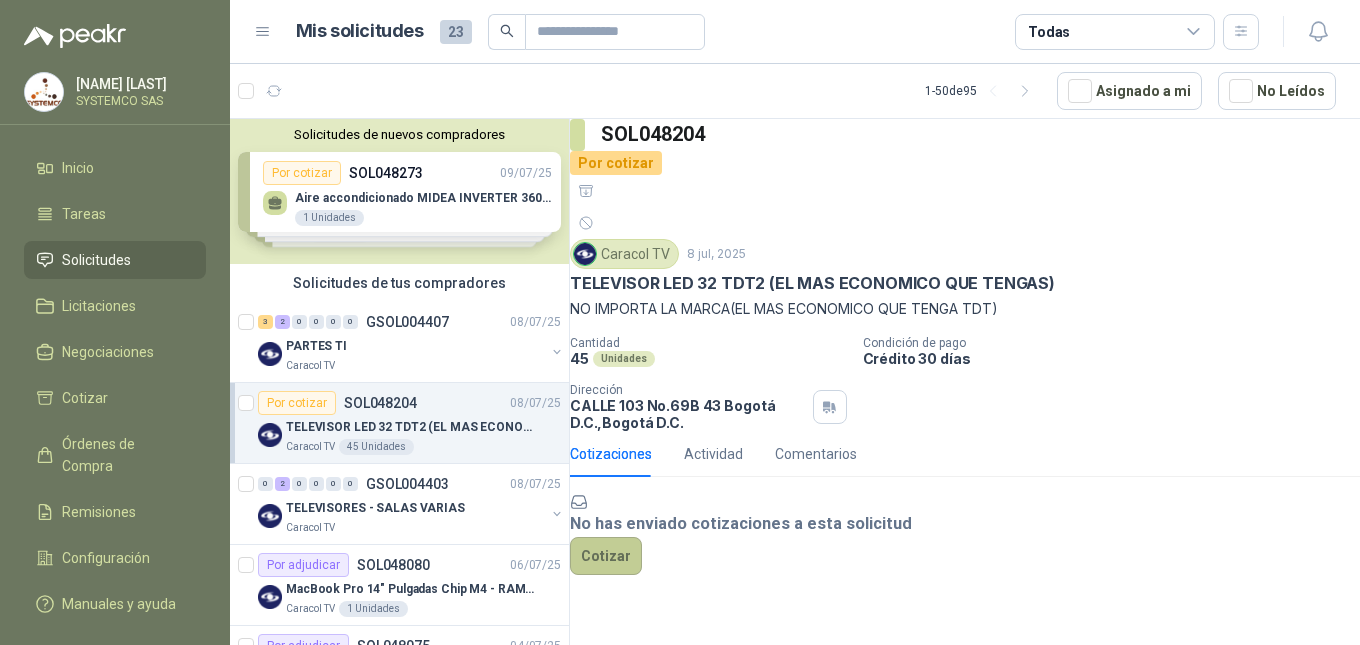 click on "Cotizar" at bounding box center (606, 556) 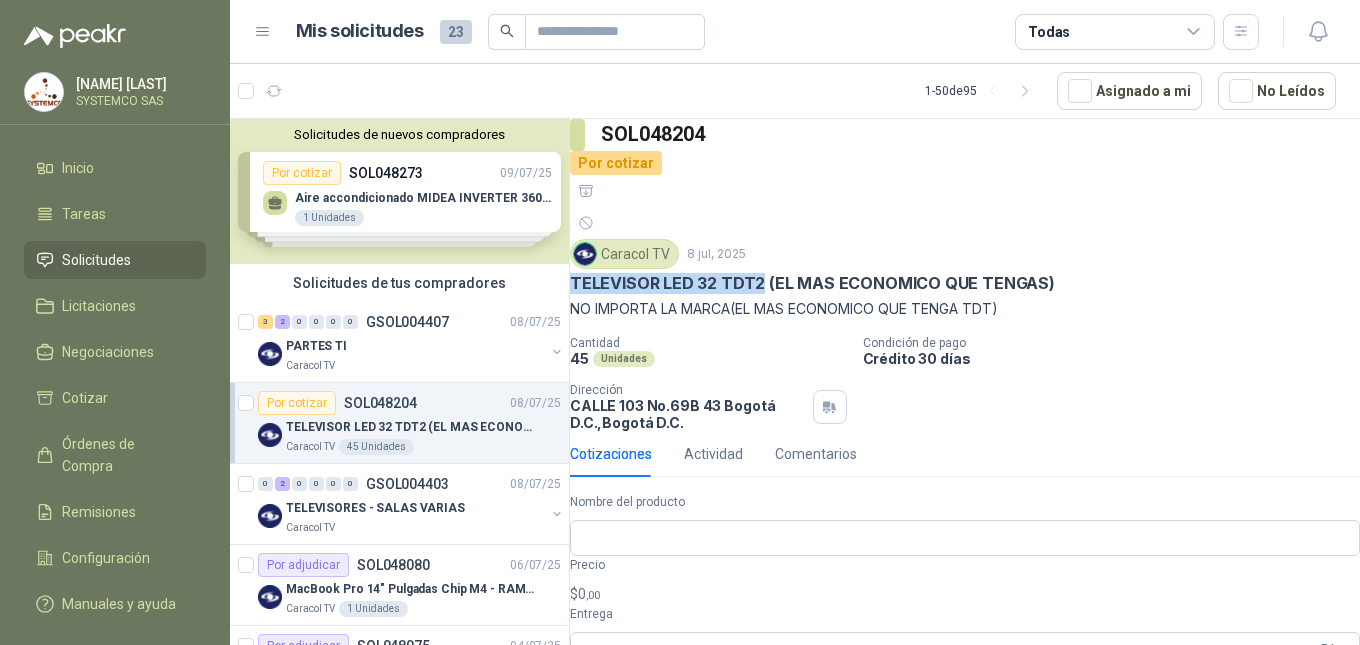 drag, startPoint x: 590, startPoint y: 229, endPoint x: 785, endPoint y: 230, distance: 195.00256 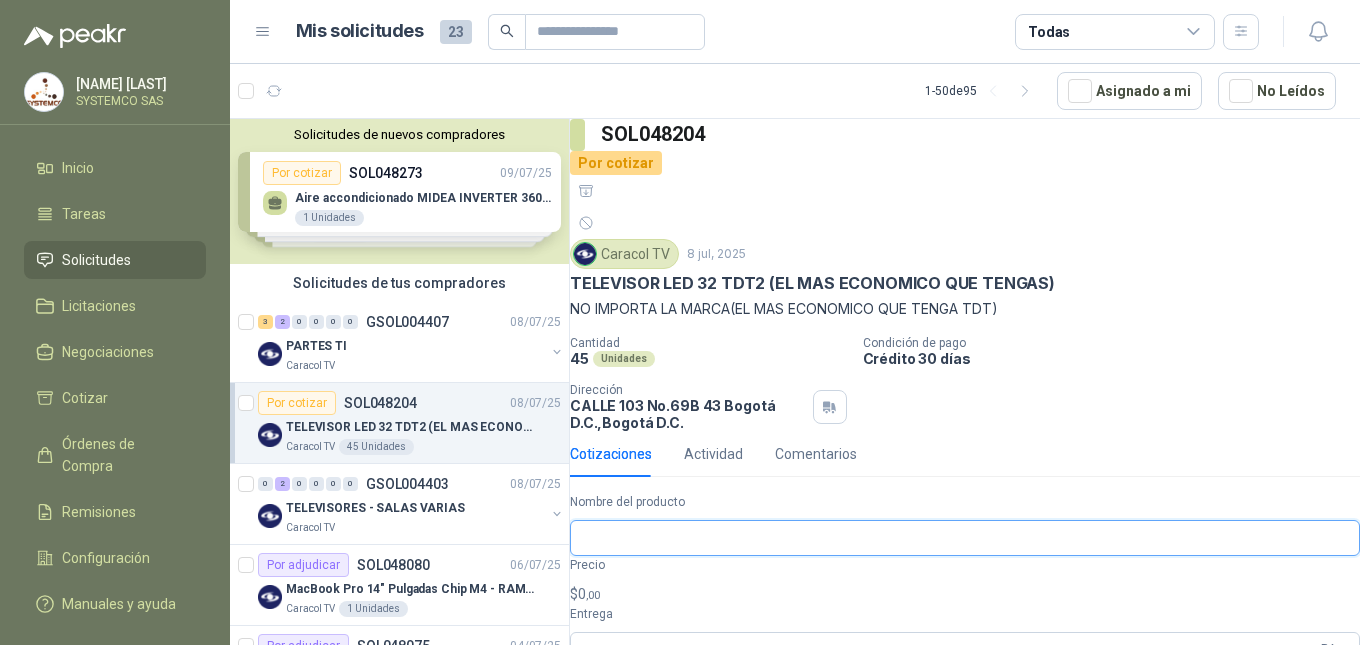 click on "Nombre del producto" at bounding box center (965, 538) 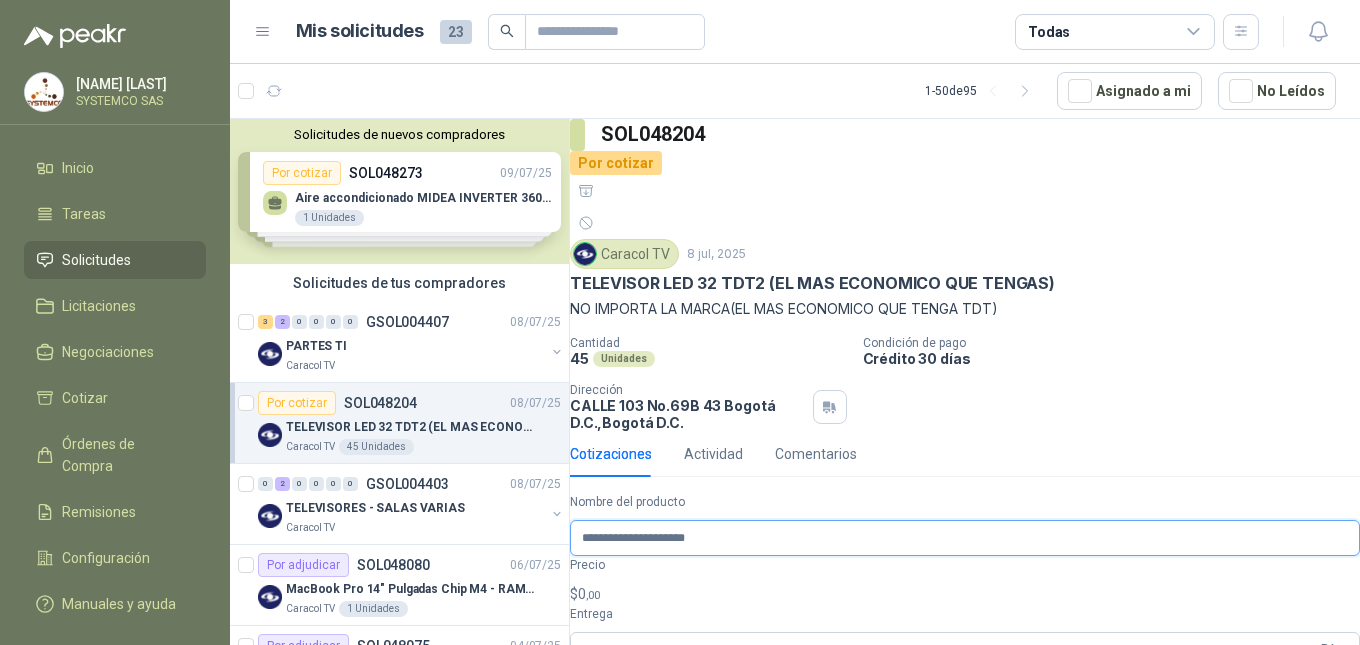 type on "**********" 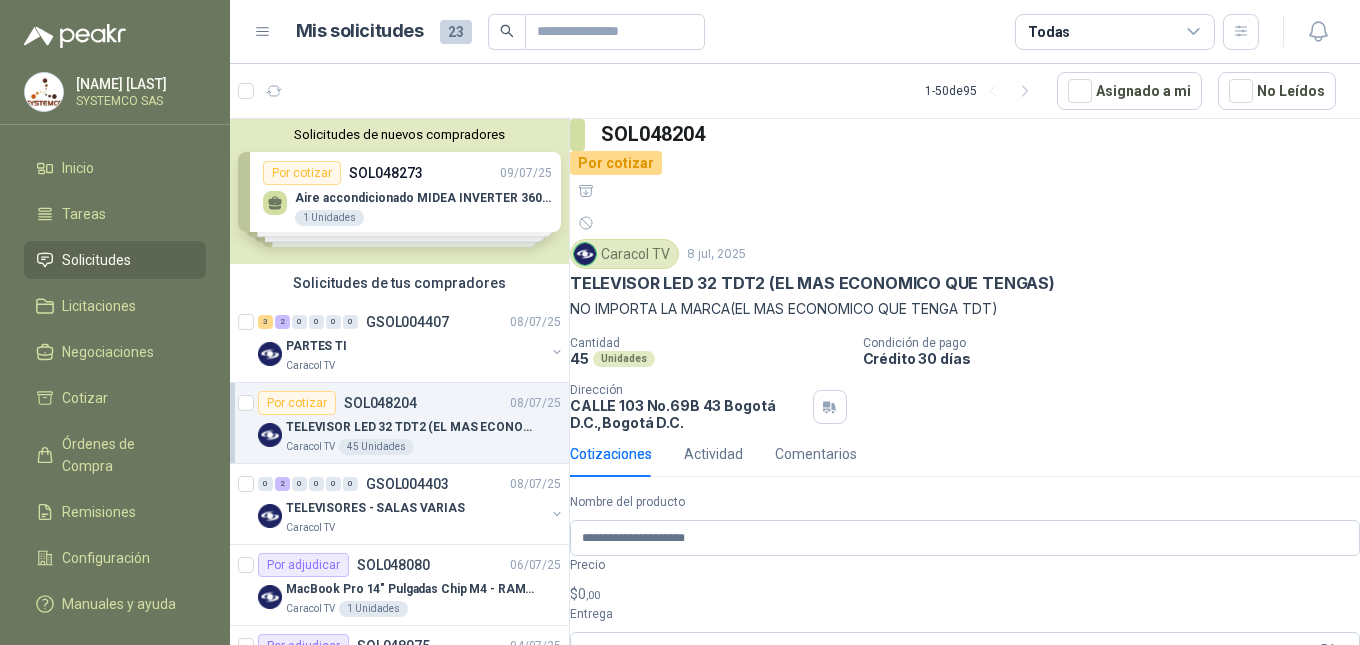 click at bounding box center [965, 790] 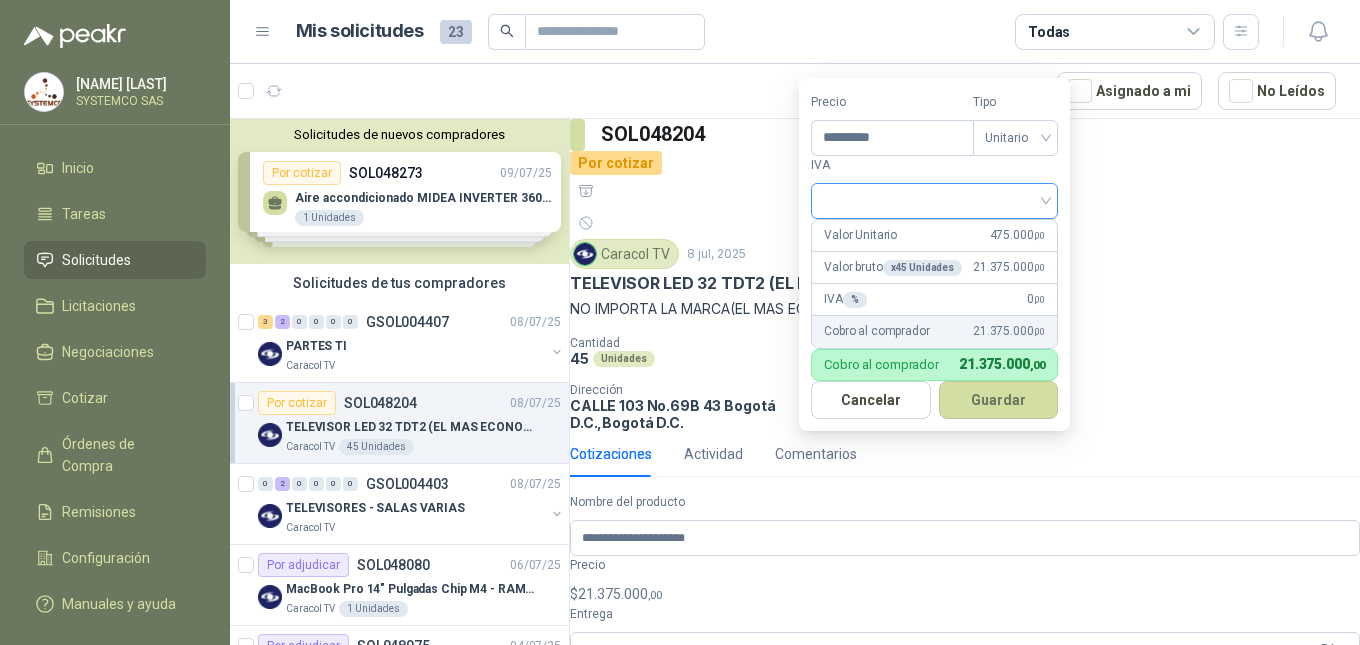 type on "*********" 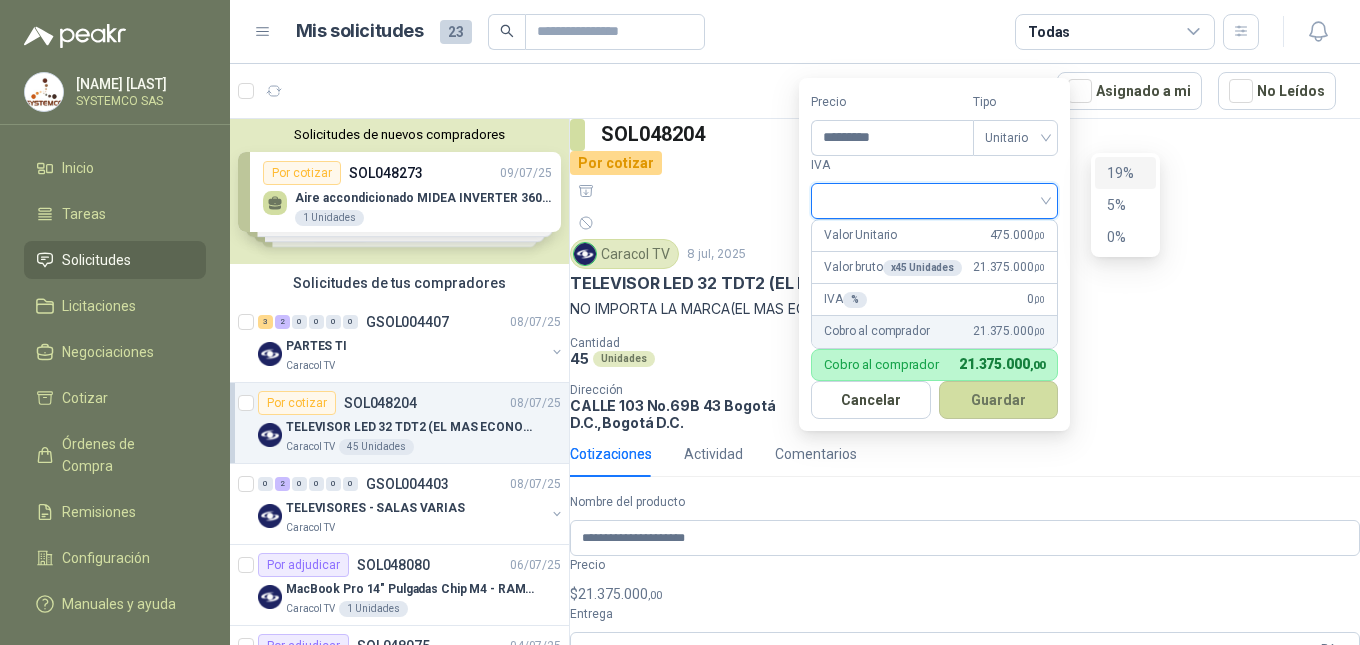 click on "19%" at bounding box center (1125, 173) 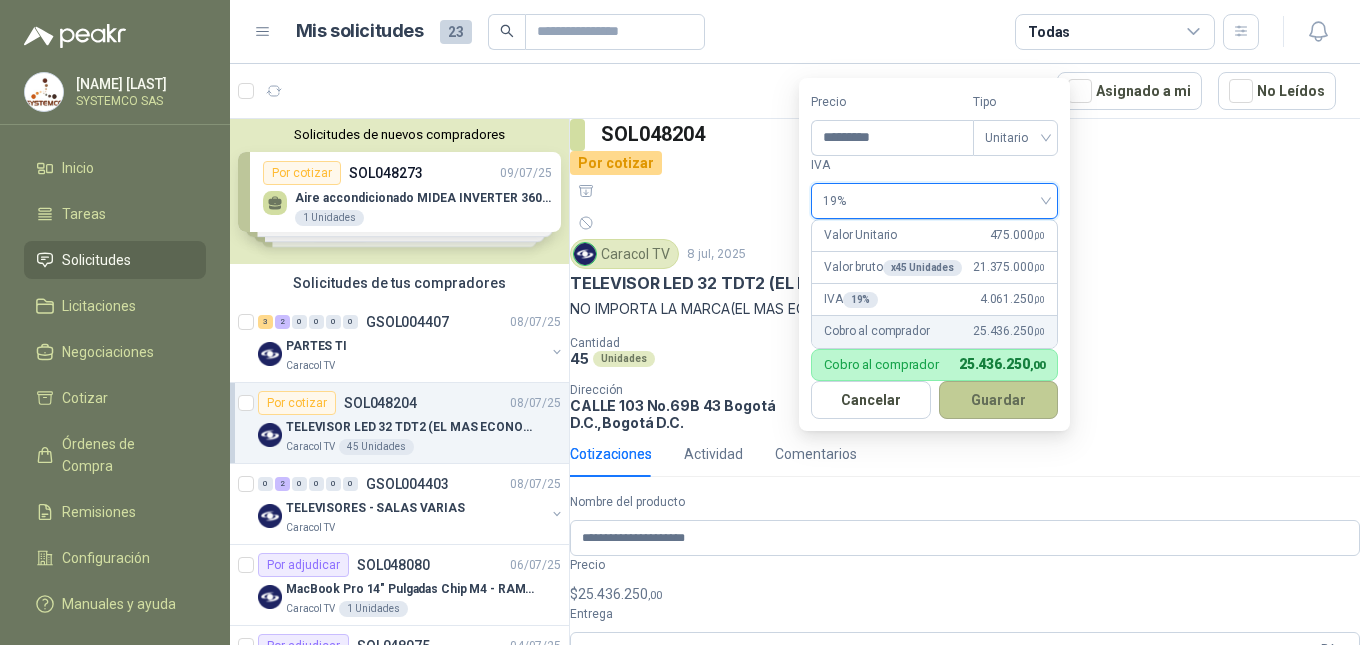 click on "Guardar" at bounding box center (999, 400) 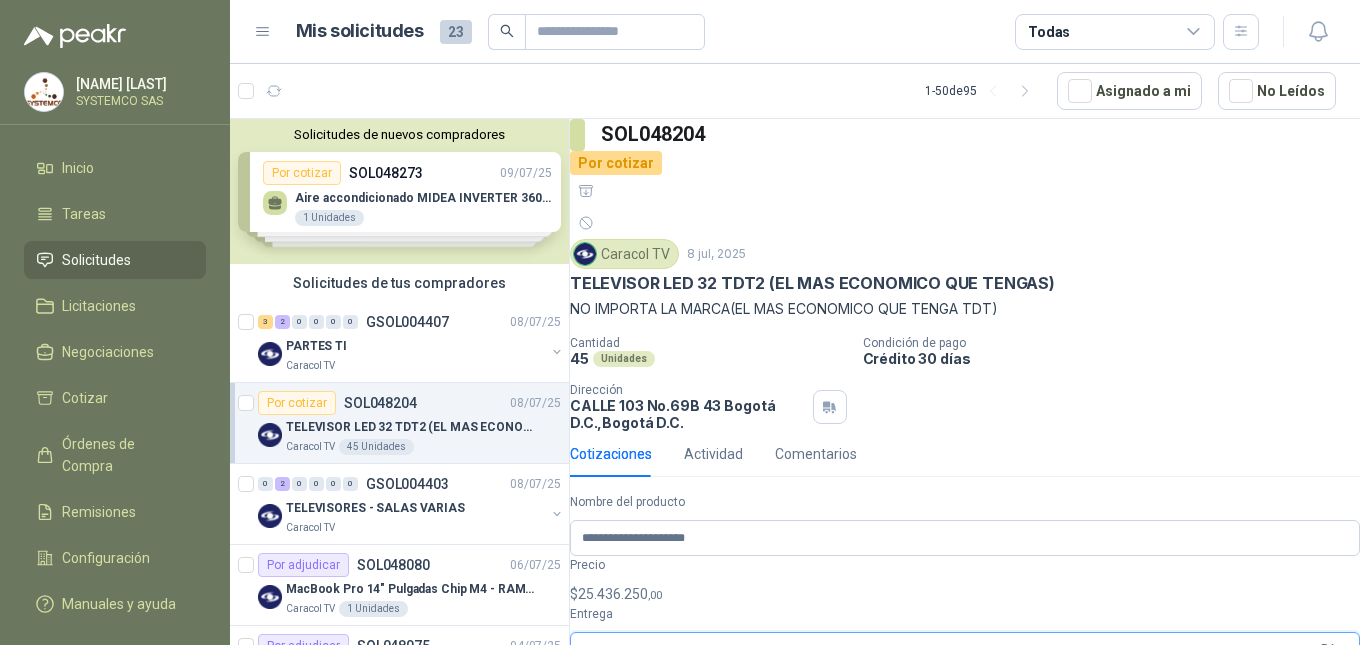 type on "*" 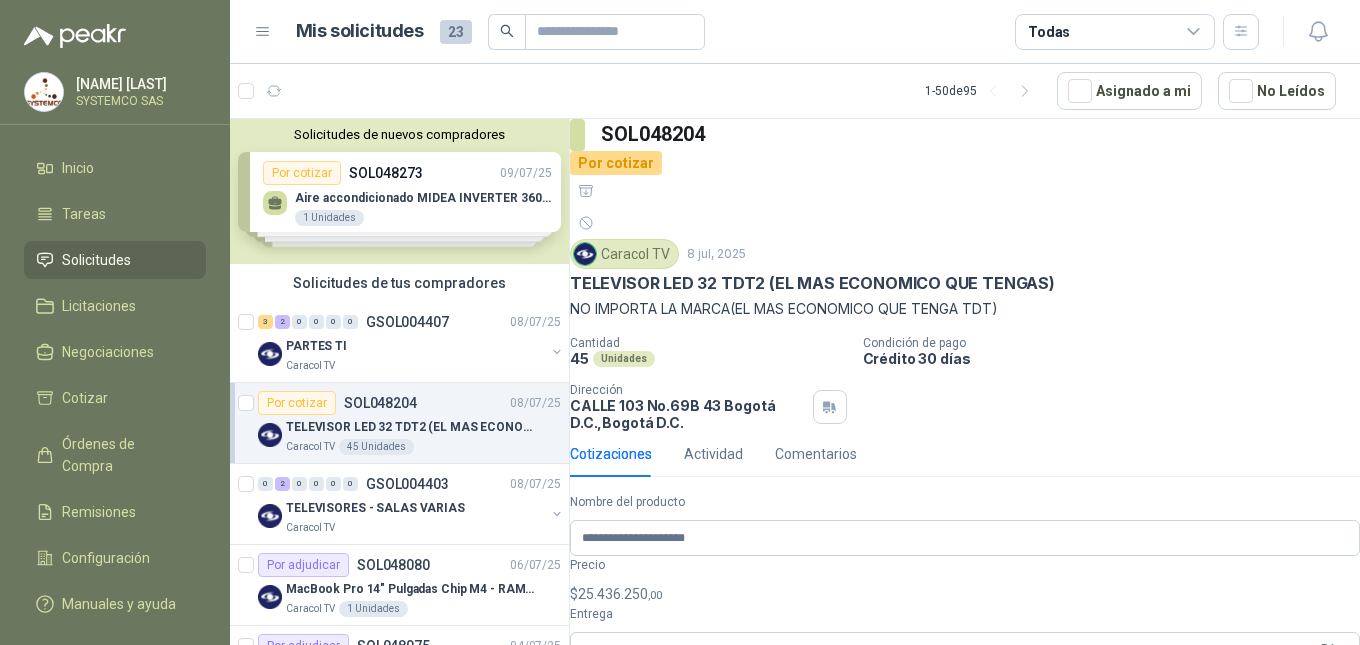 click on "**********" at bounding box center [941, 790] 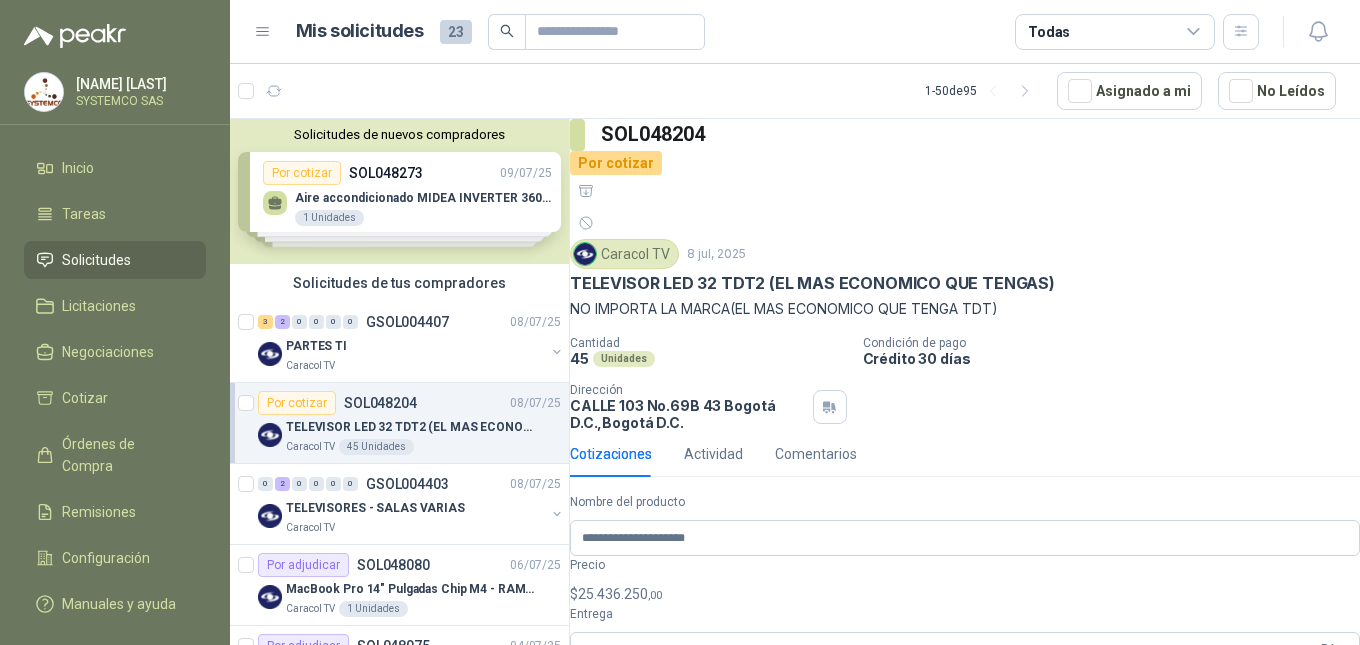 click on "**********" at bounding box center (941, 800) 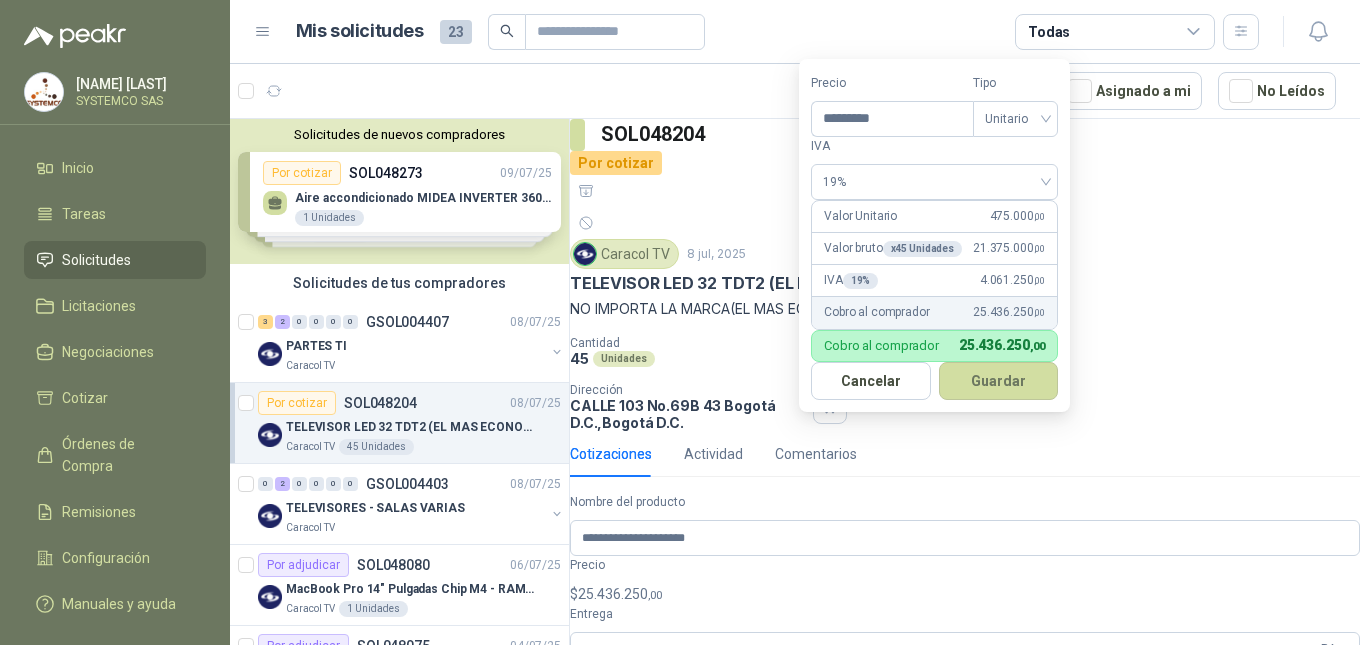 click on "**********" at bounding box center (941, 800) 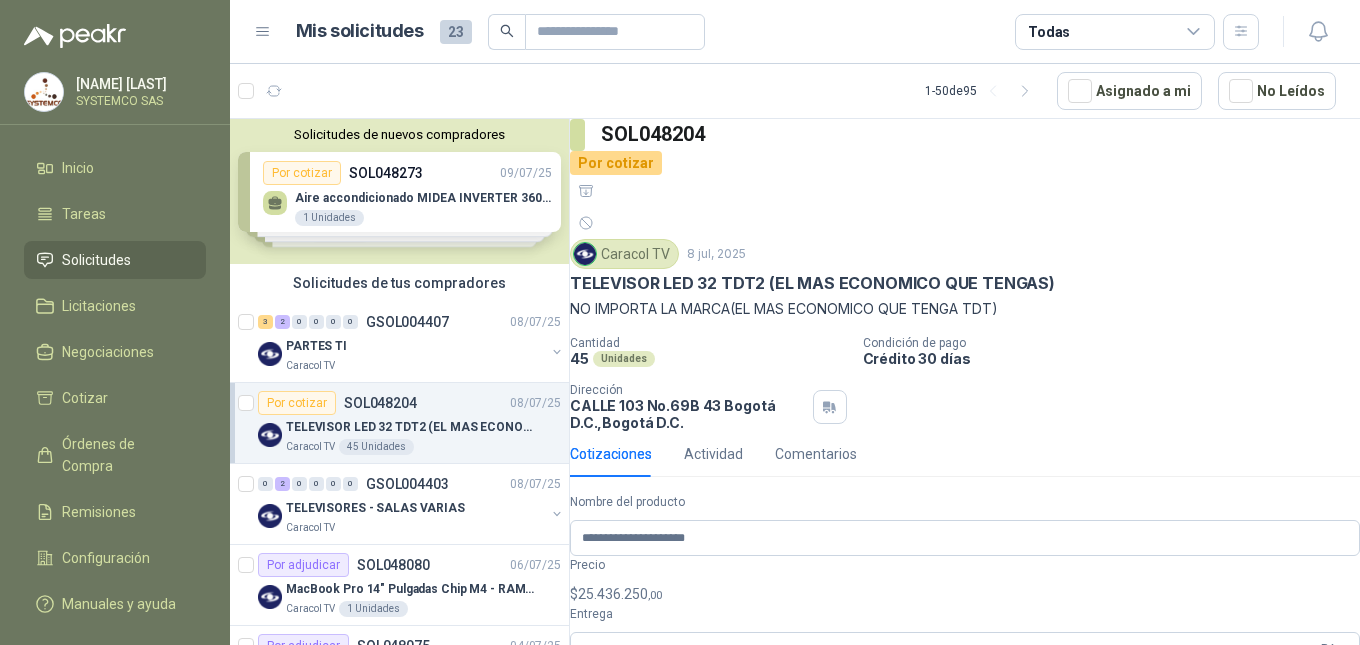 click on "**********" at bounding box center (956, 760) 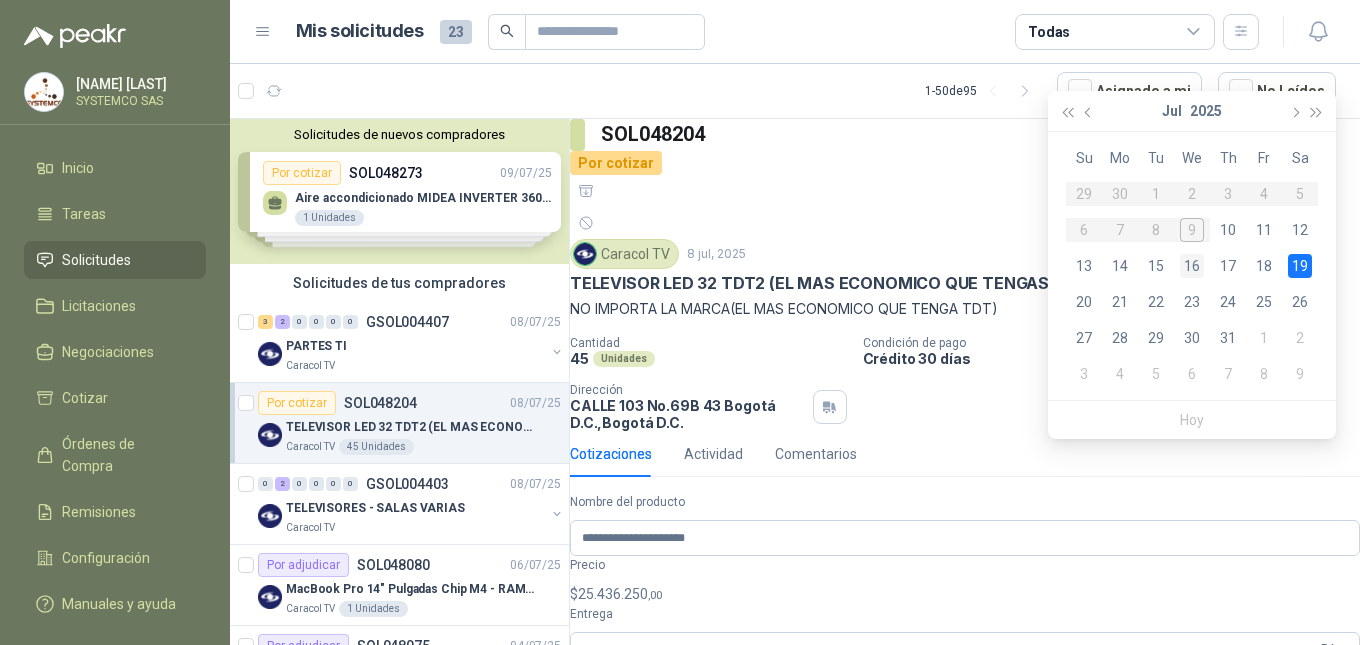 click on "16" at bounding box center [1192, 266] 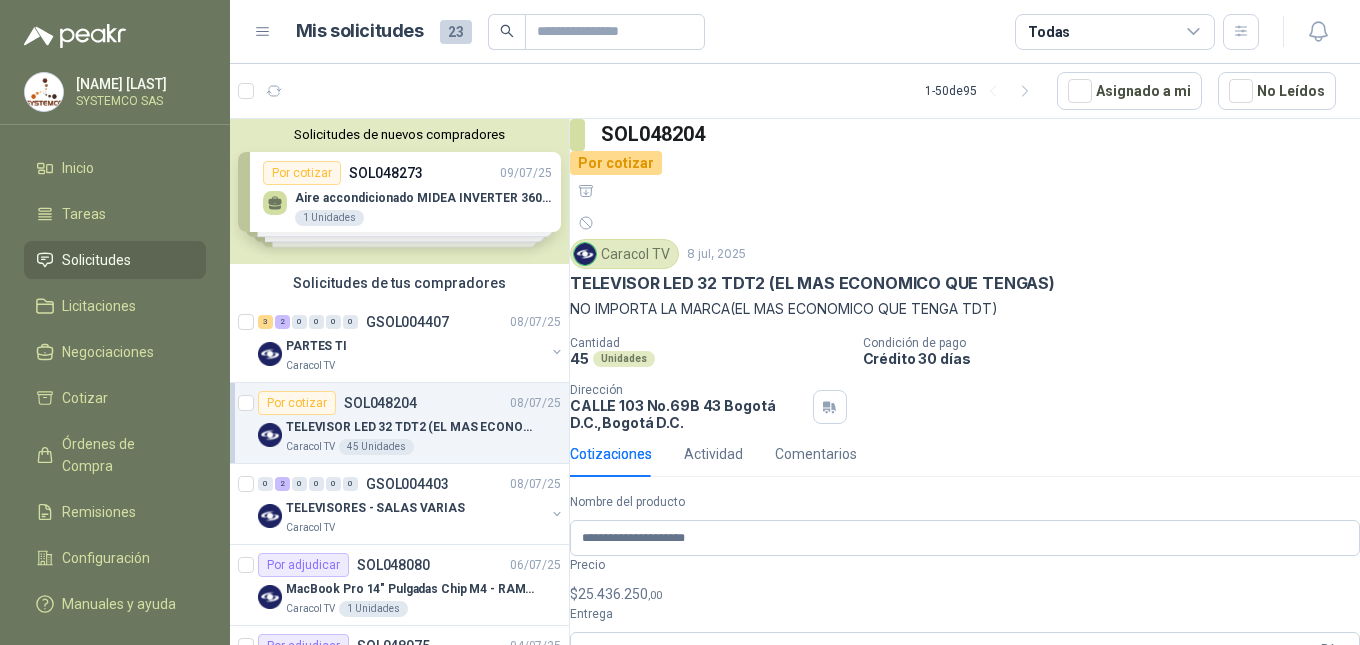 click on "Publicar Cotización" at bounding box center (647, 938) 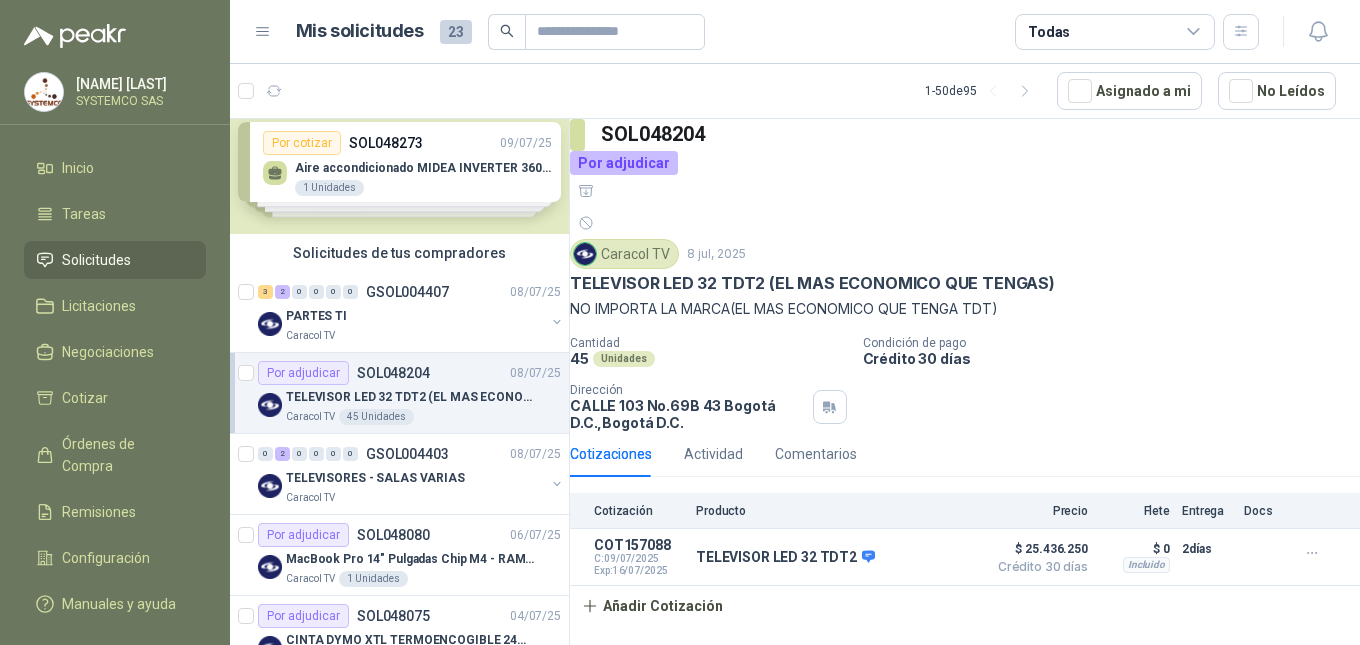scroll, scrollTop: 0, scrollLeft: 0, axis: both 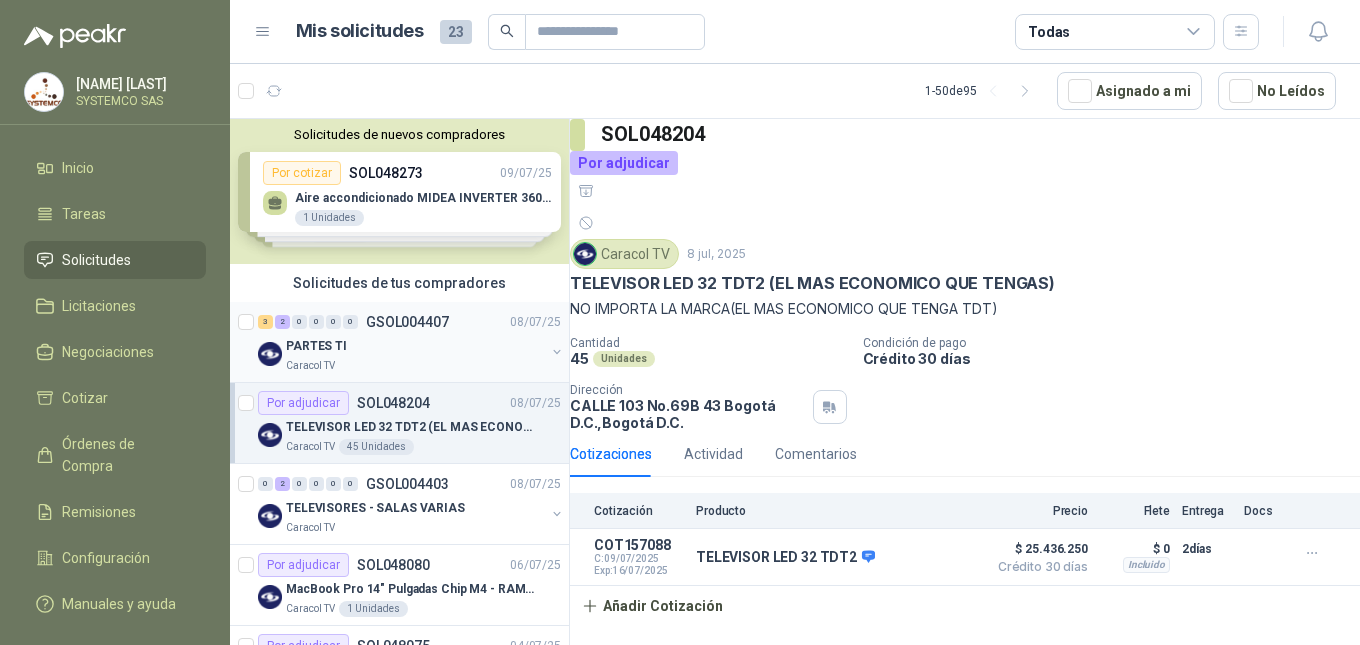 click on "PARTES TI" at bounding box center (415, 346) 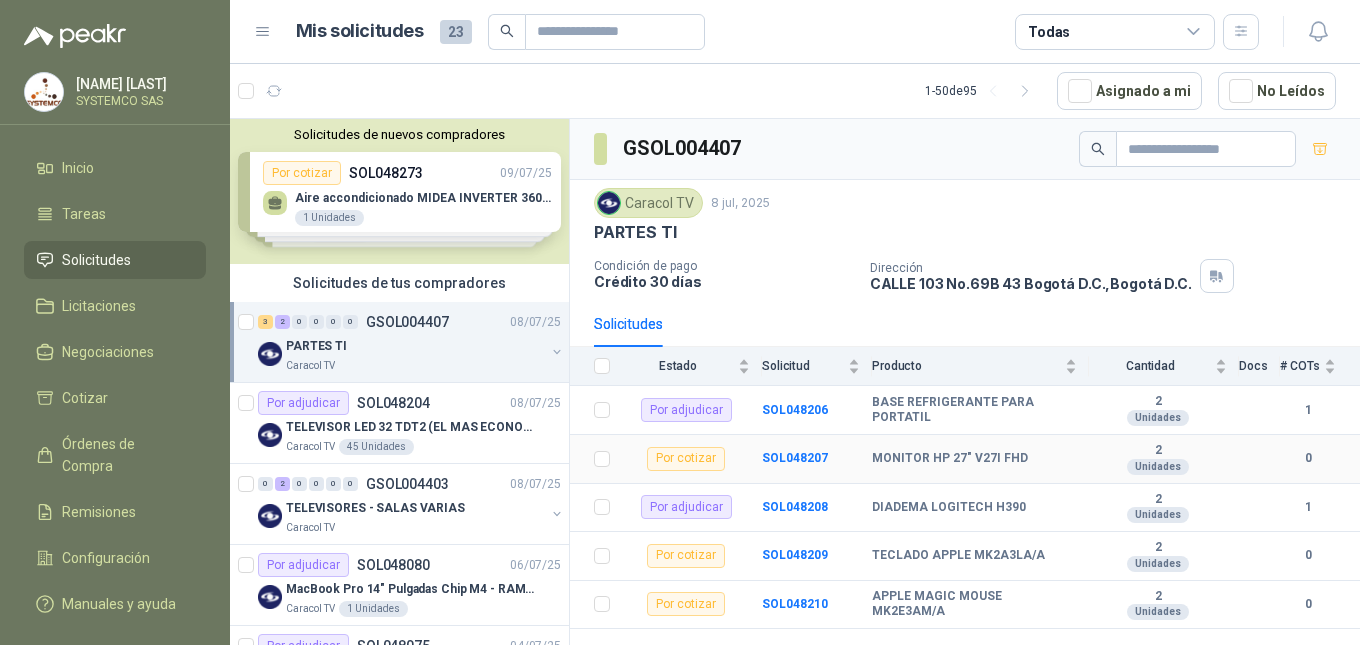 click on "MONITOR HP 27" V27I FHD" at bounding box center [980, 459] 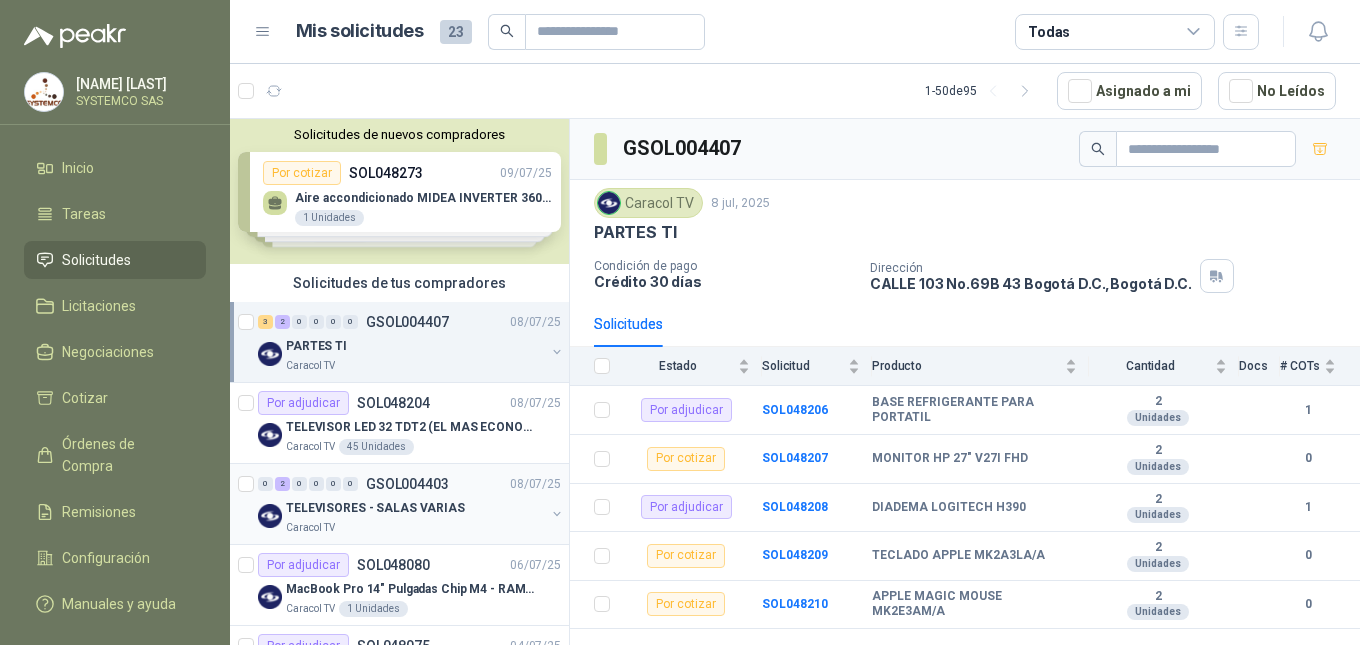 click on "0   2   0   0   0   0   GSOL004403 08/07/25" at bounding box center [411, 484] 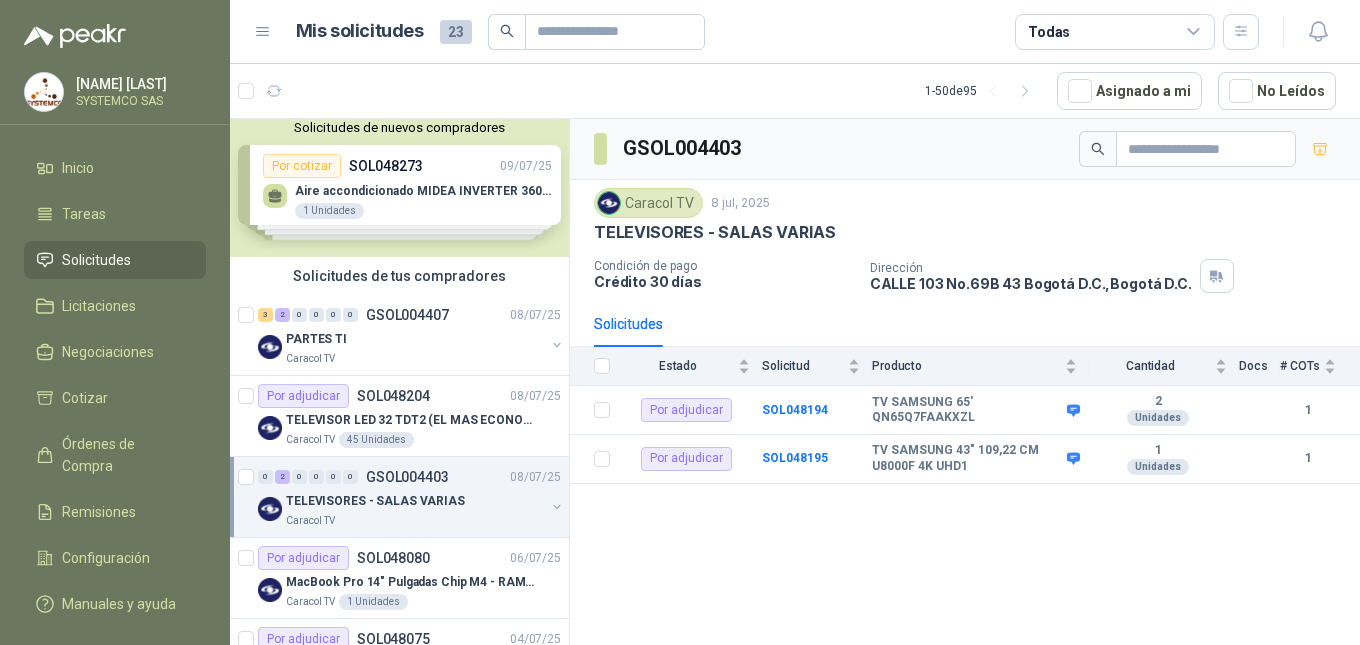 scroll, scrollTop: 0, scrollLeft: 0, axis: both 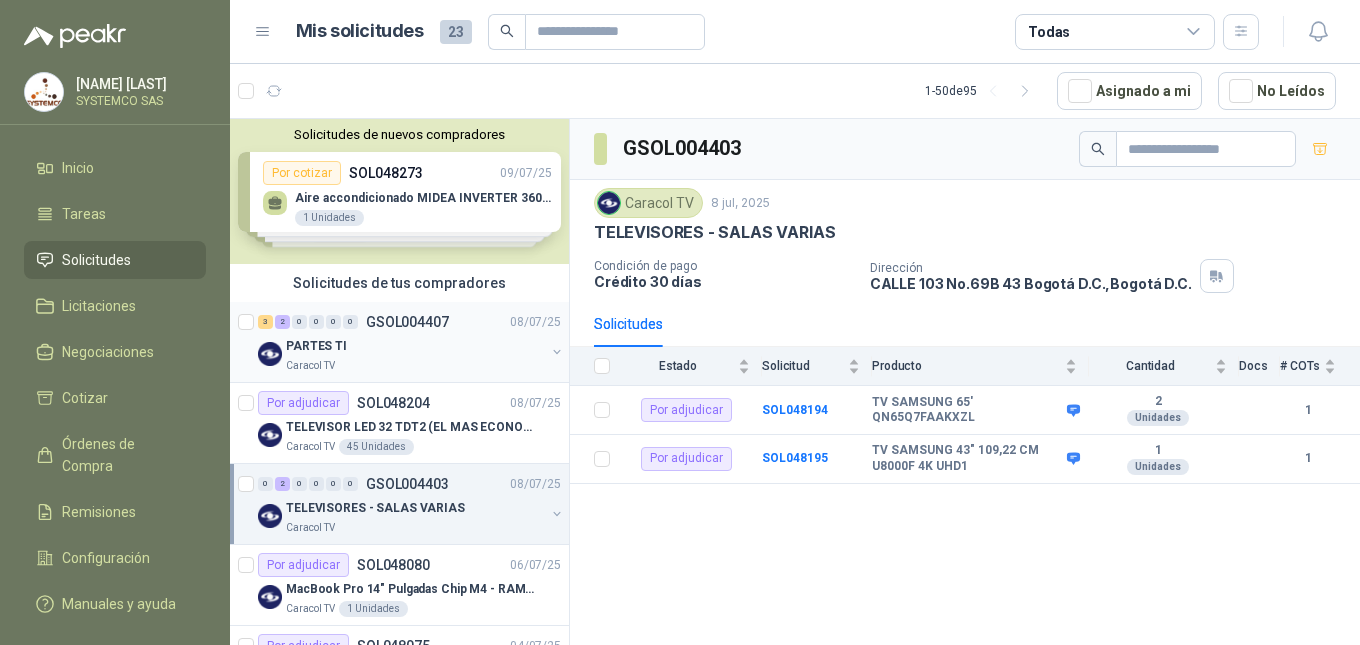 click on "Caracol TV" at bounding box center (415, 366) 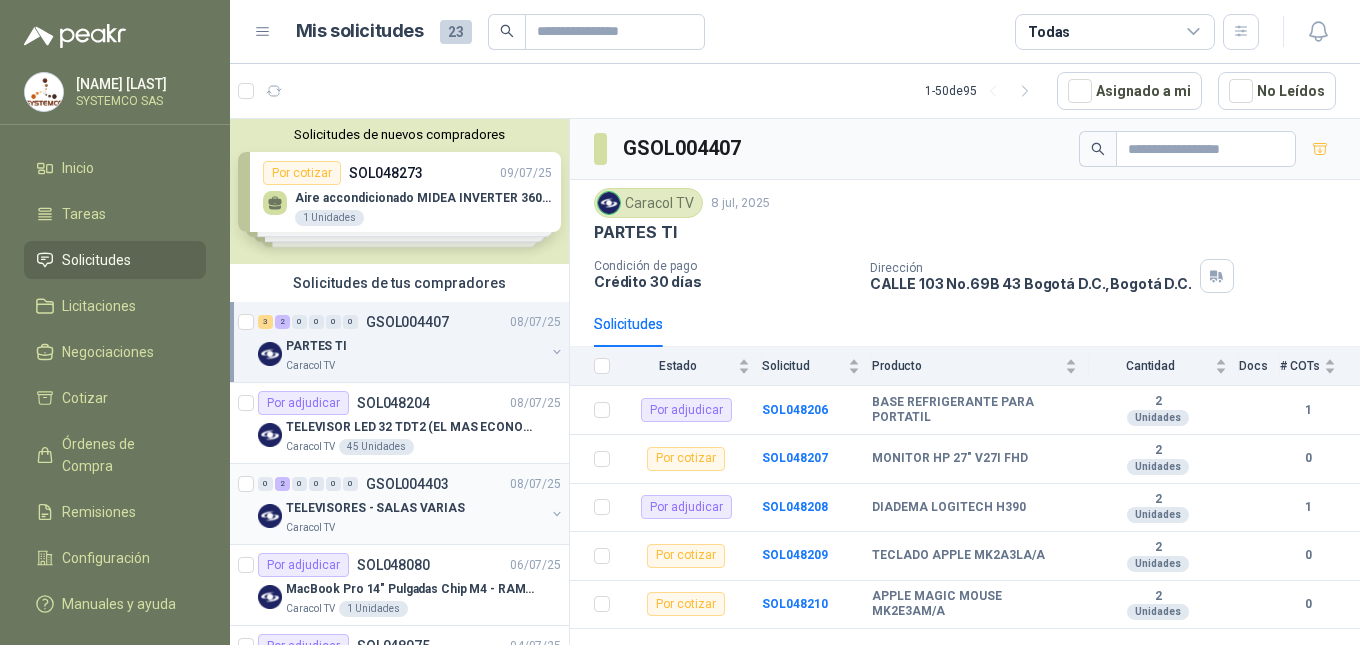 click on "Caracol TV" at bounding box center (415, 528) 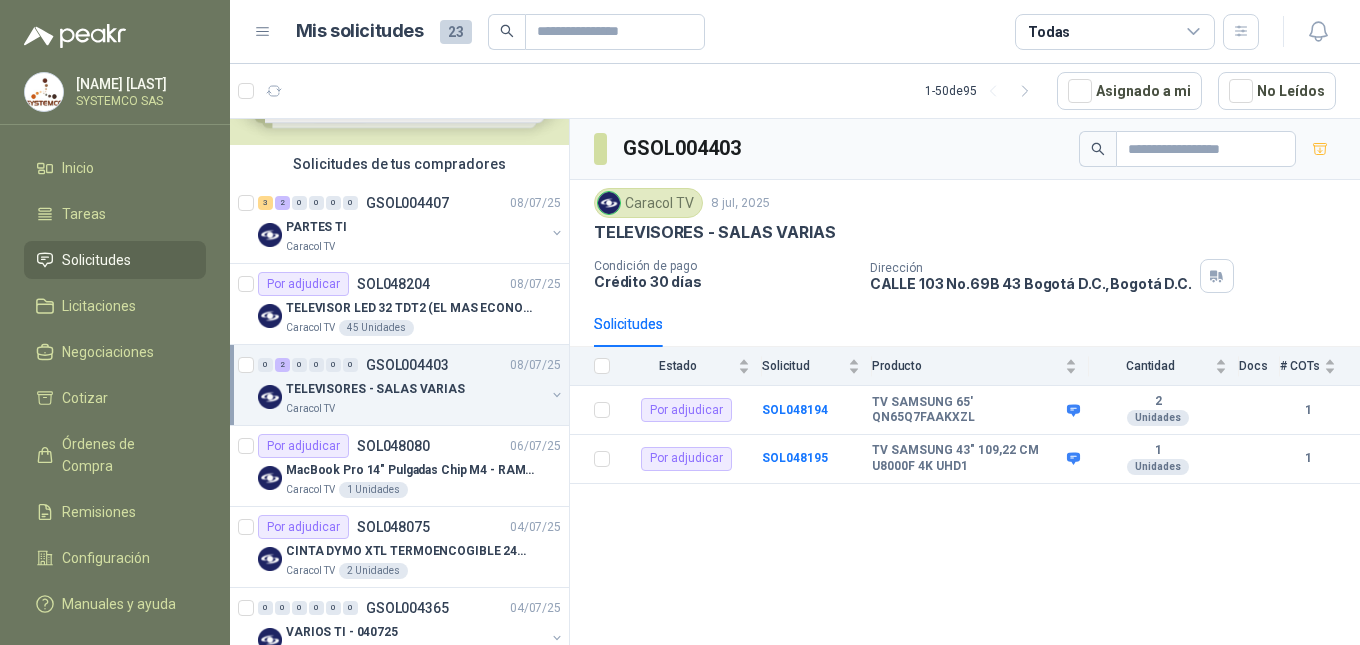 scroll, scrollTop: 0, scrollLeft: 0, axis: both 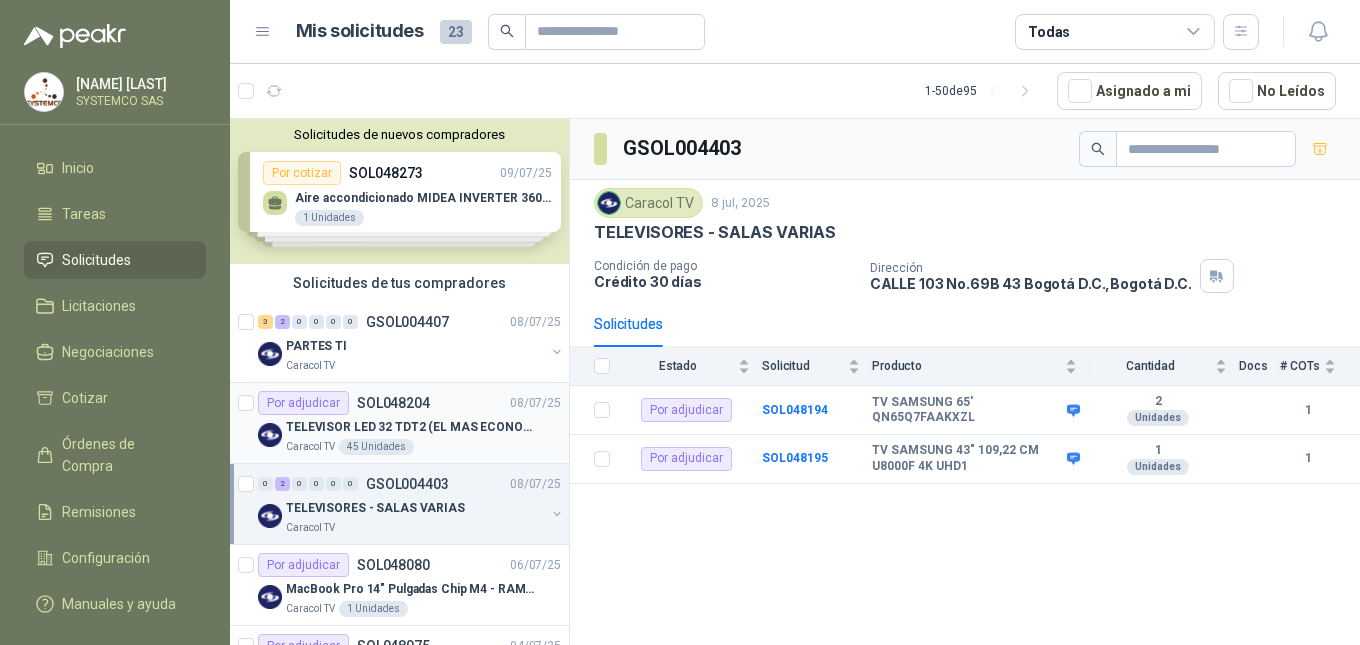 click on "TELEVISOR LED 32 TDT2 (EL MAS ECONOMICO QUE TENGAS)" at bounding box center [410, 427] 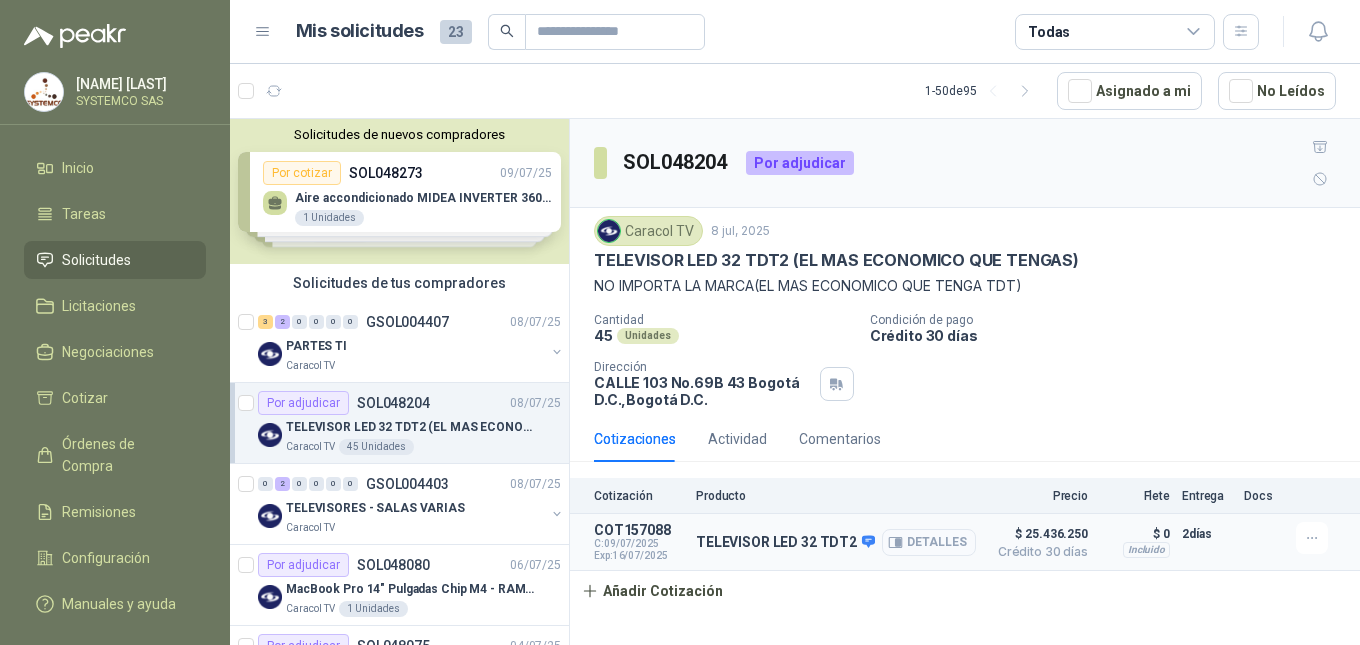 click on "Detalles" at bounding box center [929, 542] 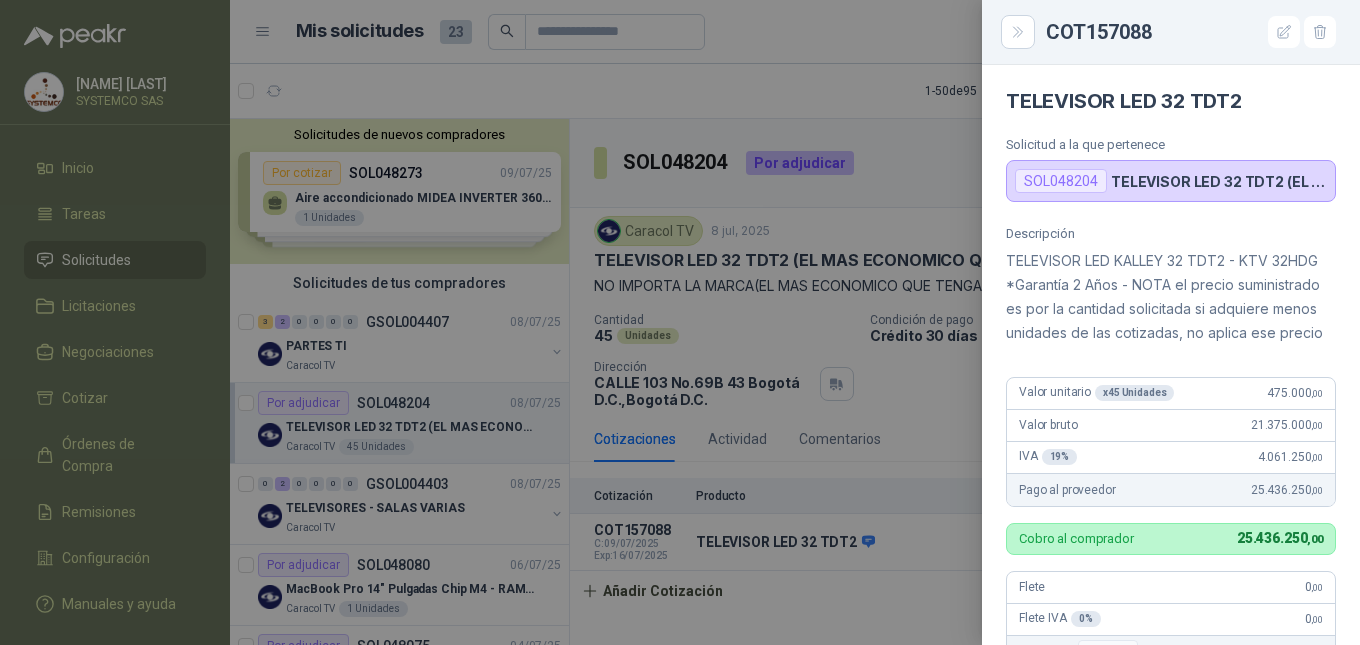 click at bounding box center [680, 322] 